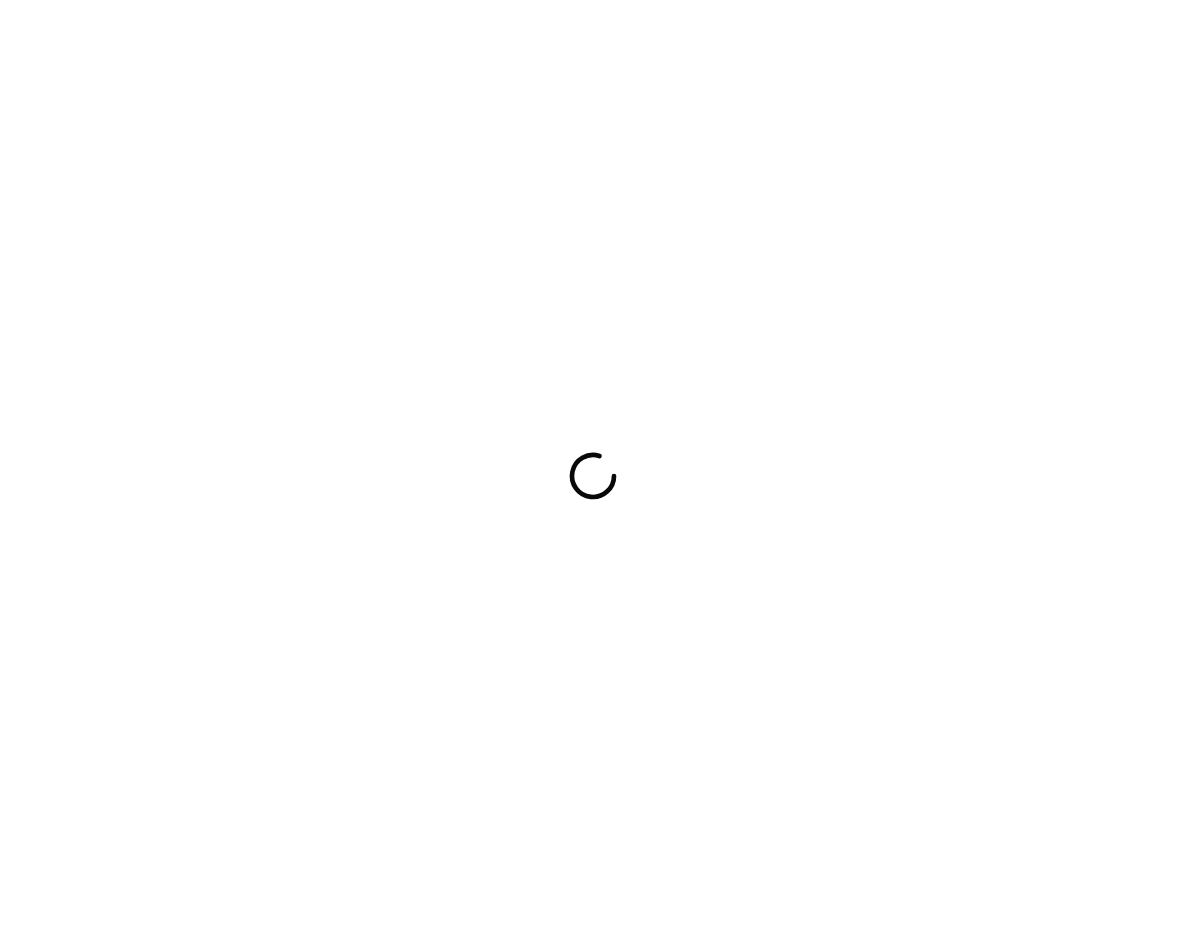 scroll, scrollTop: 0, scrollLeft: 0, axis: both 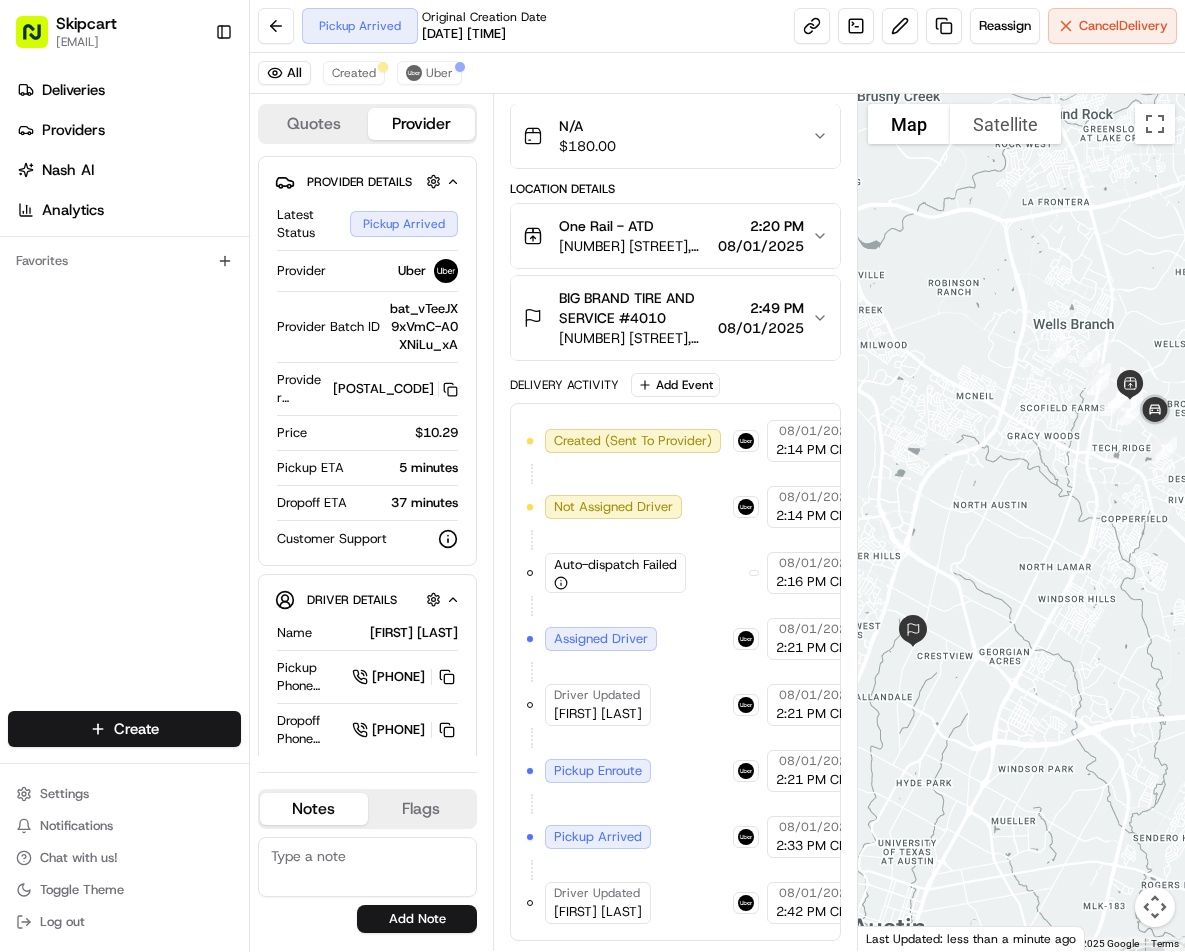 click on "OSCAR S." at bounding box center [598, 912] 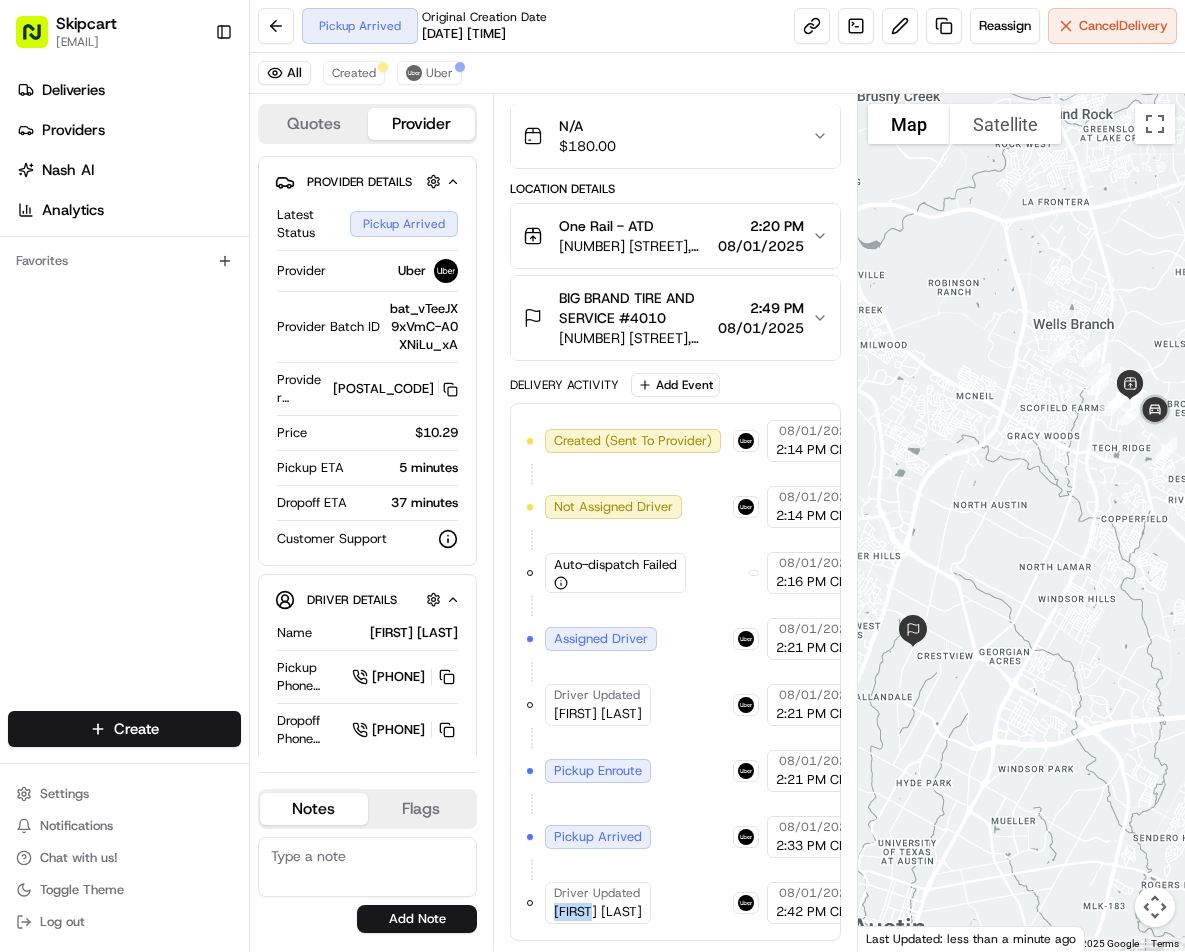 click on "OSCAR S." at bounding box center [598, 912] 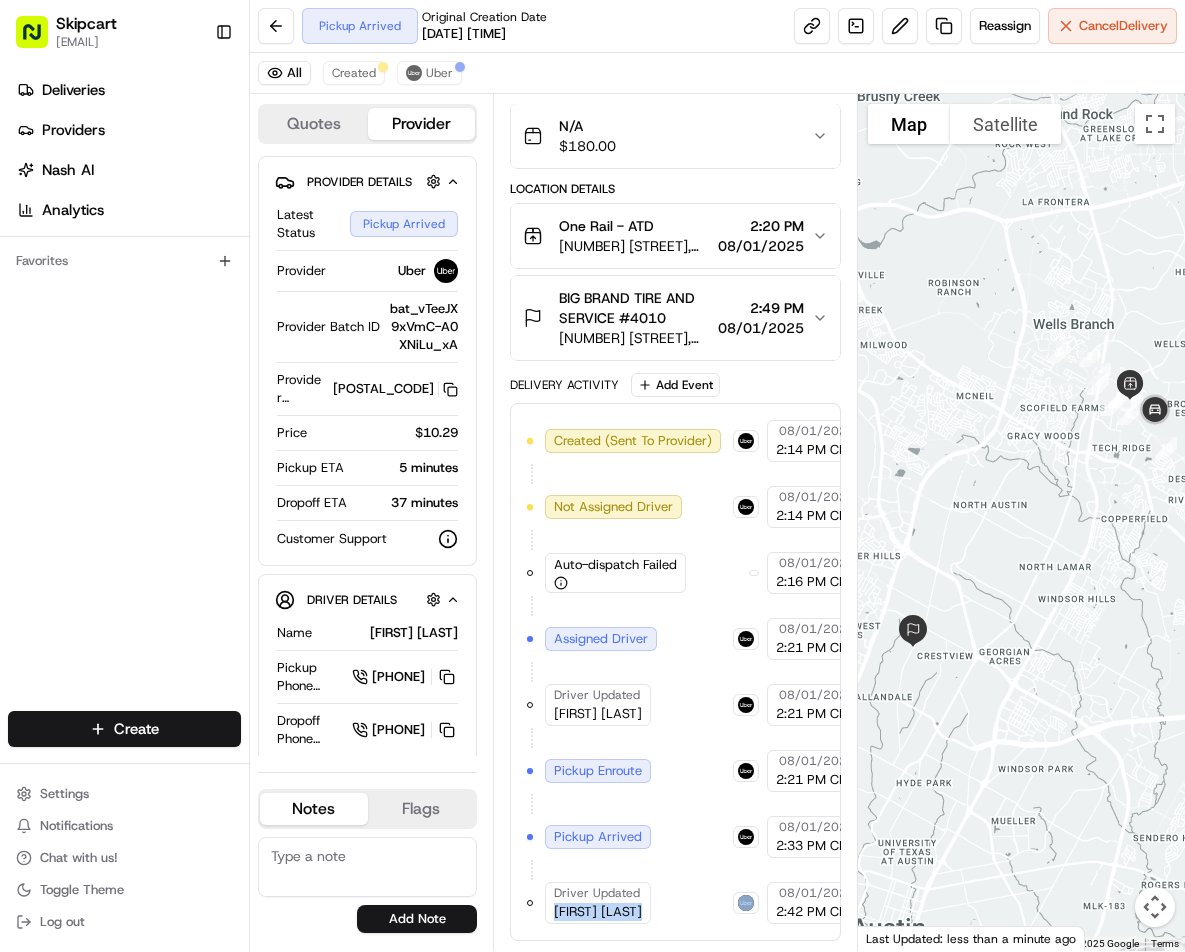 click on "OSCAR S." at bounding box center [598, 912] 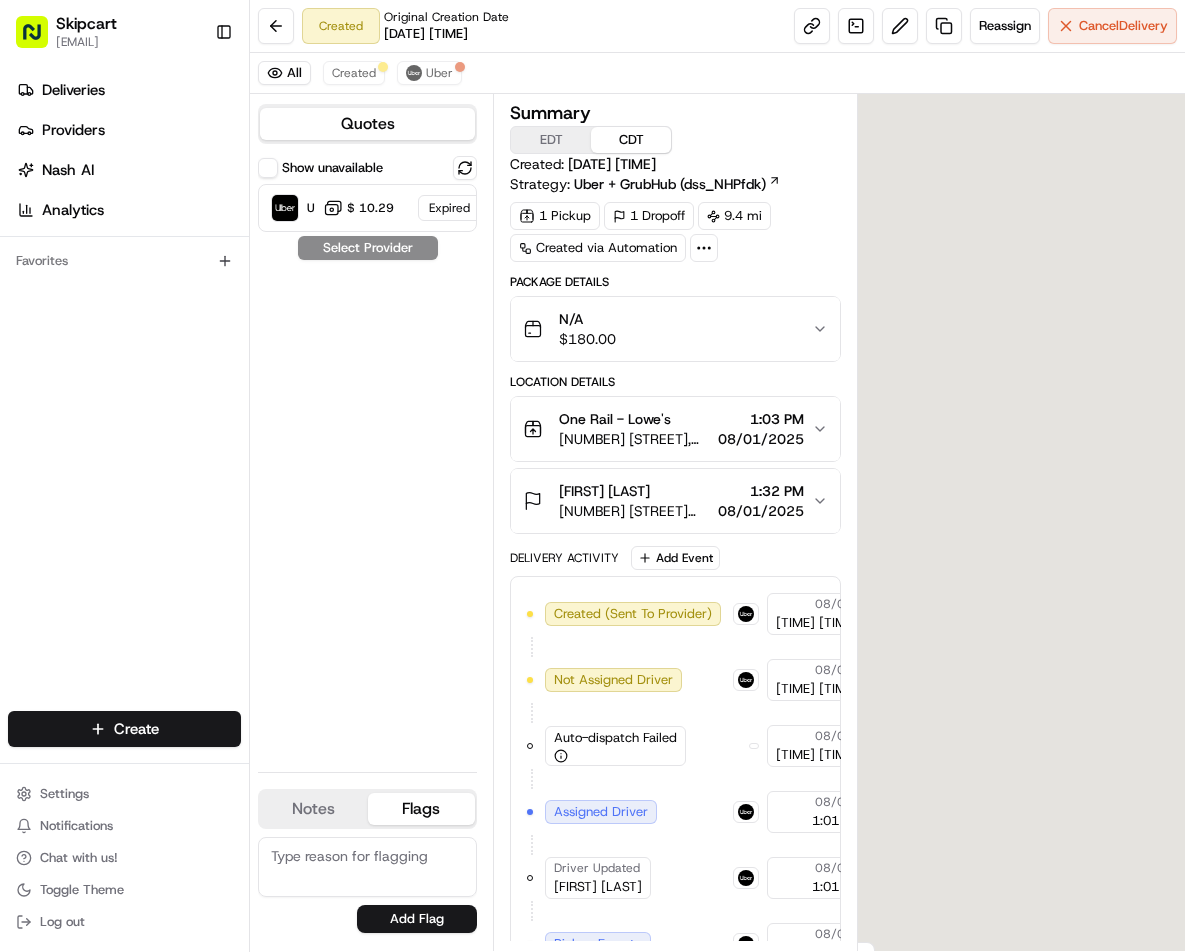 scroll, scrollTop: 0, scrollLeft: 0, axis: both 